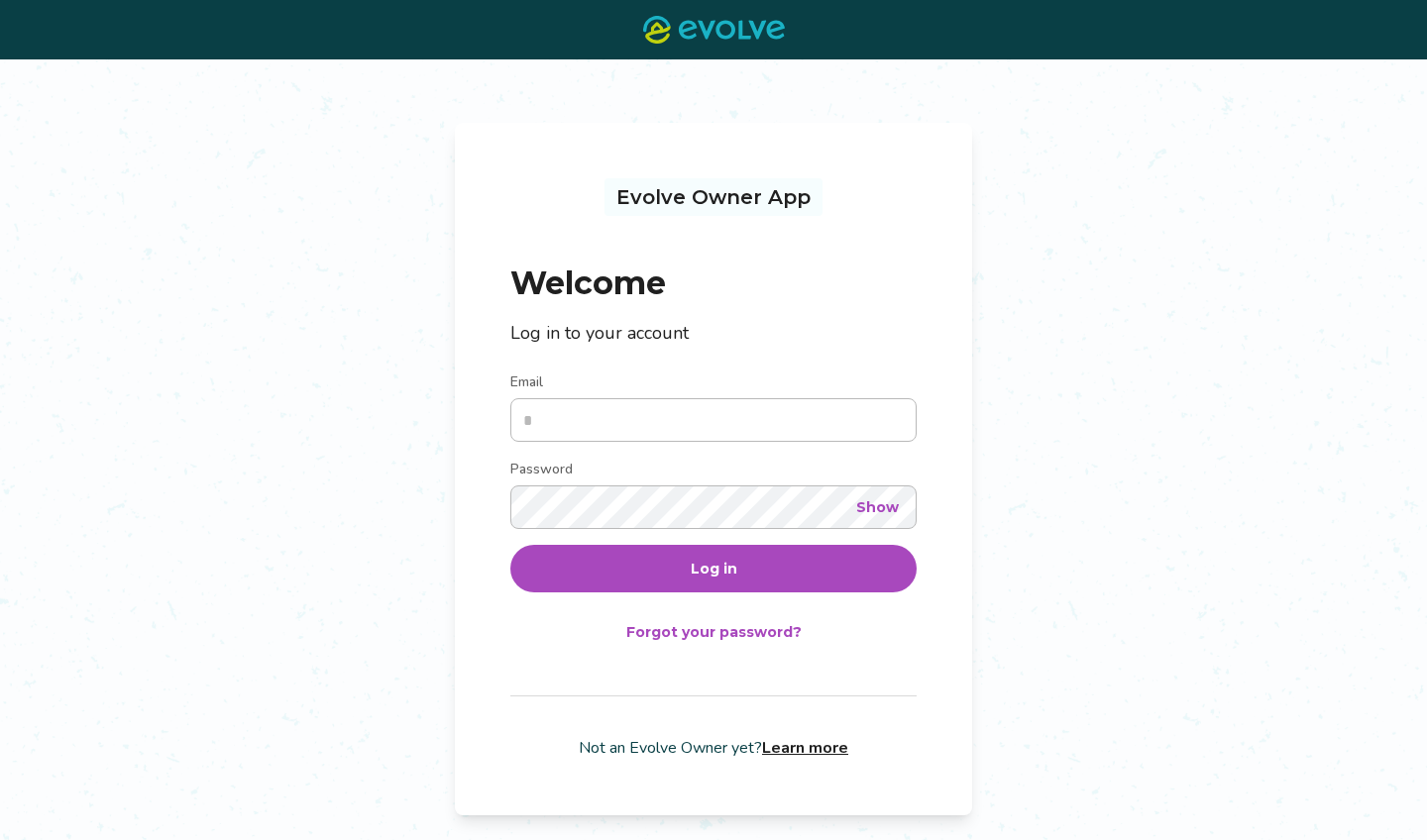 scroll, scrollTop: 0, scrollLeft: 0, axis: both 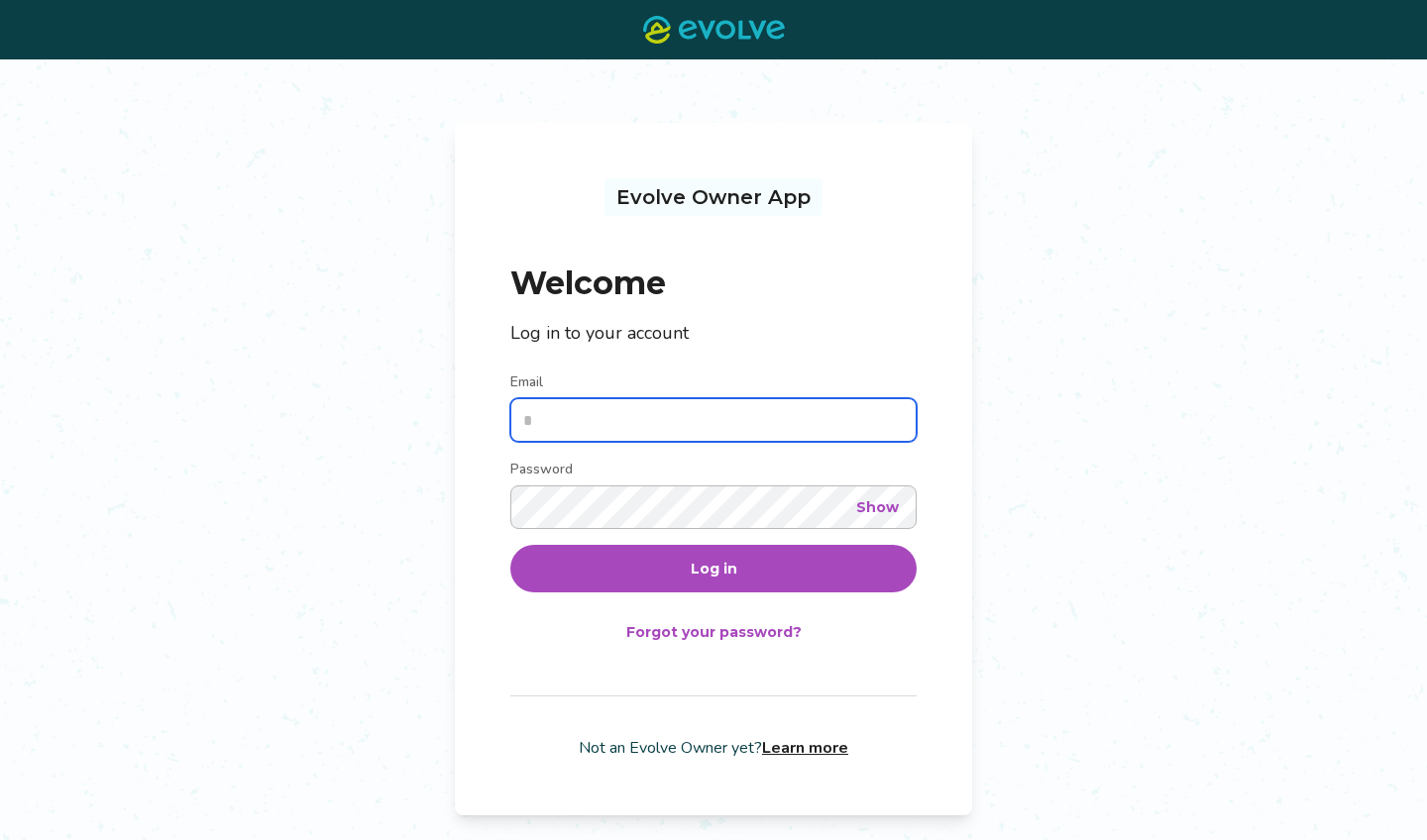 type on "**********" 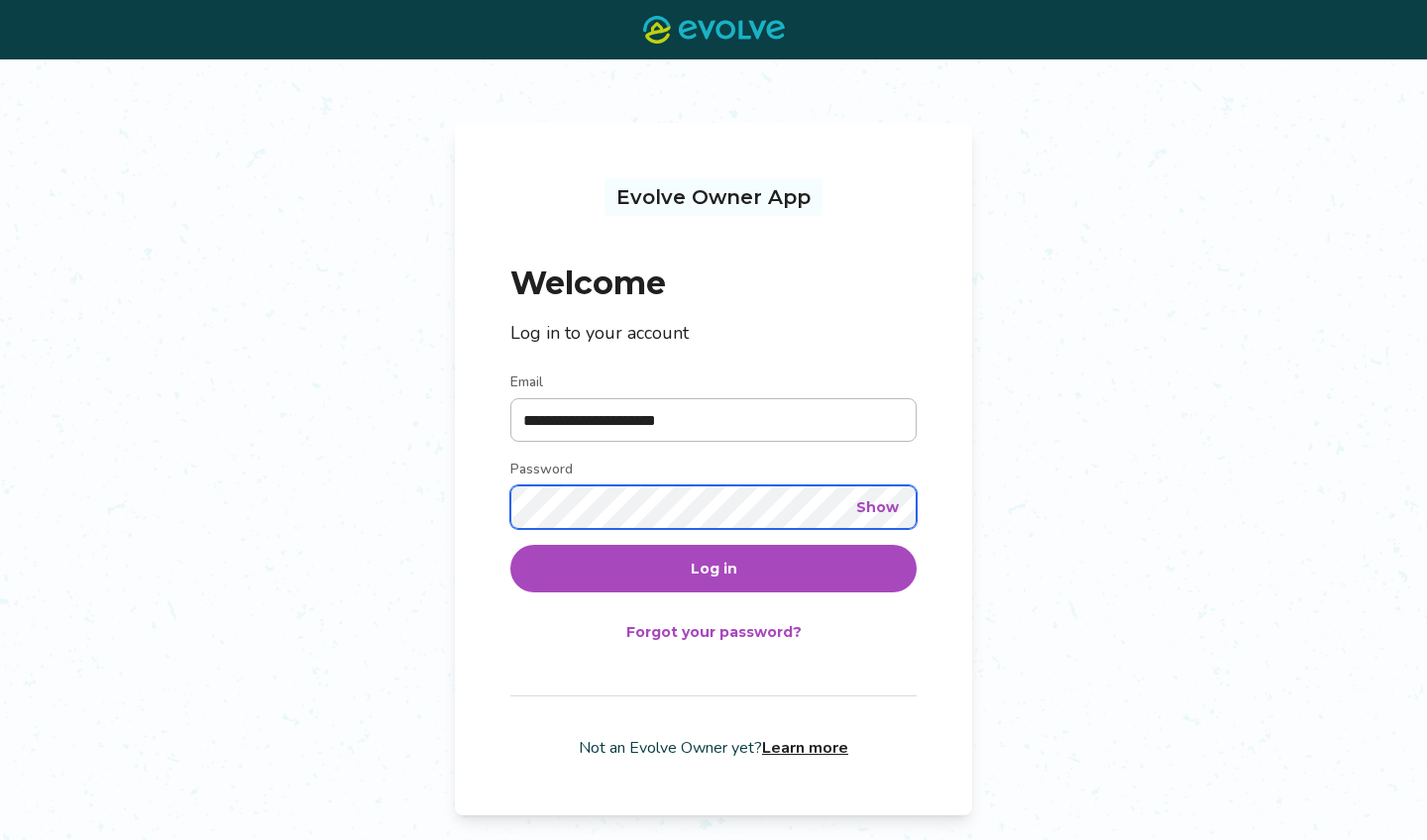 click on "Log in" at bounding box center (714, 569) 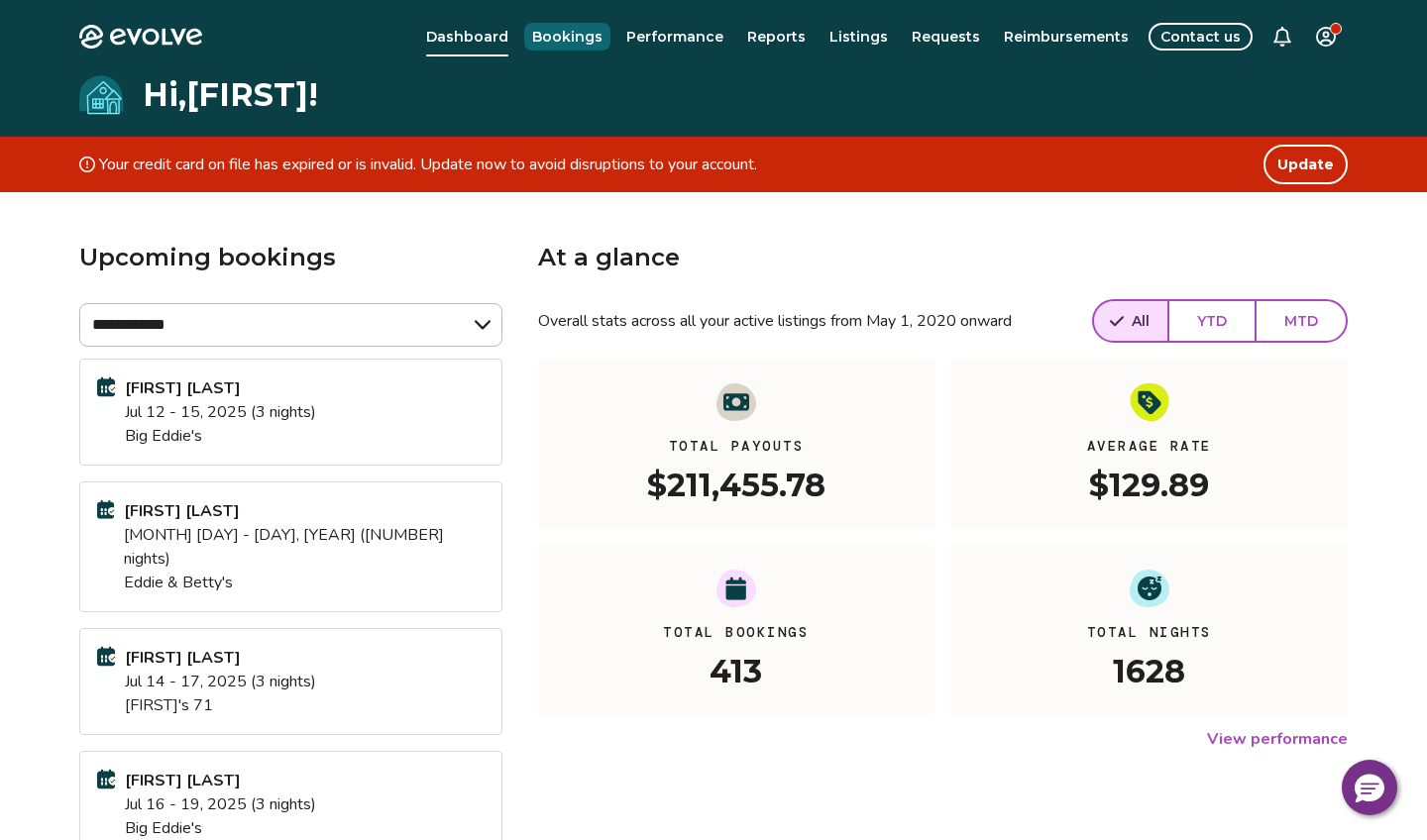 click on "Bookings" at bounding box center [567, 37] 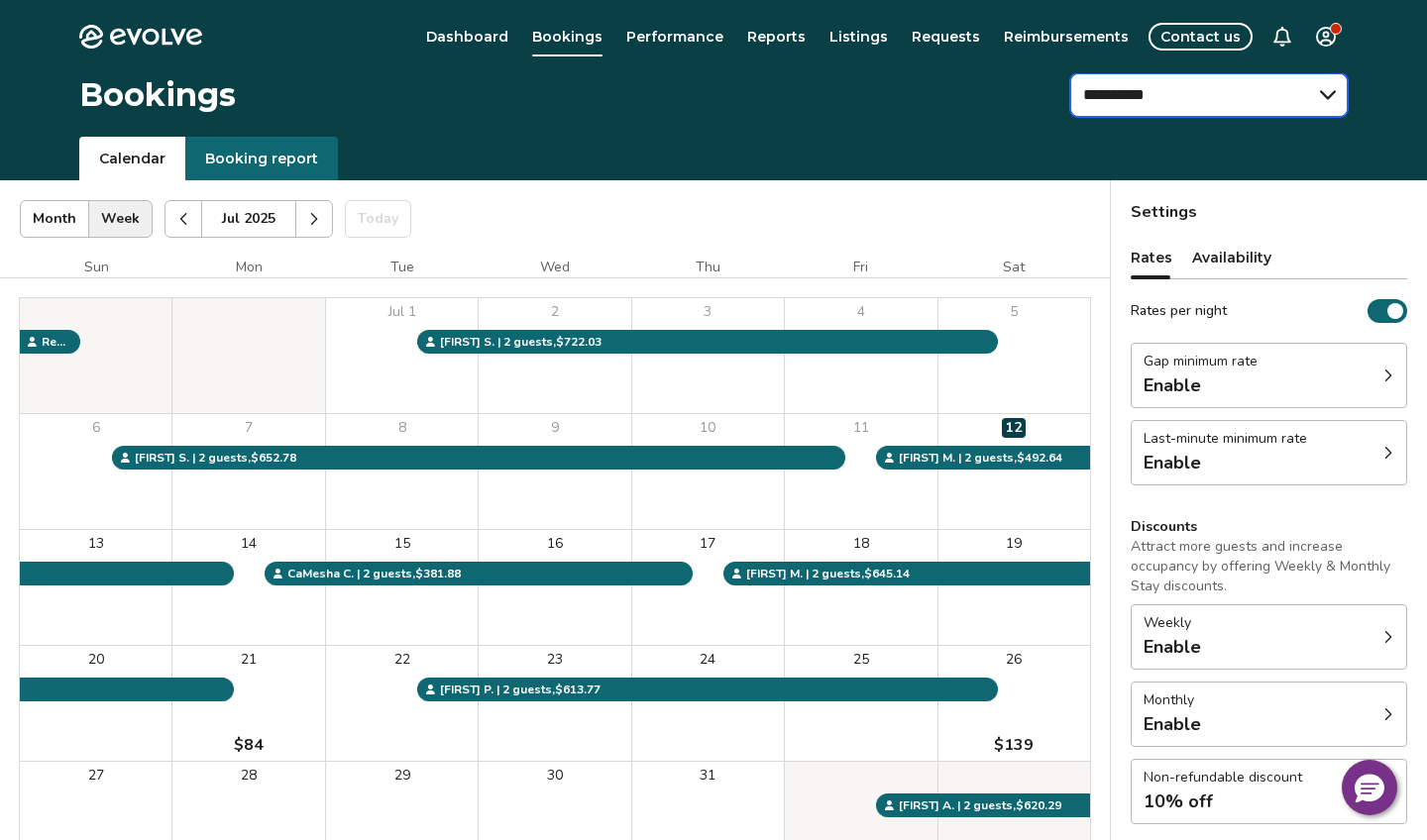 select on "**********" 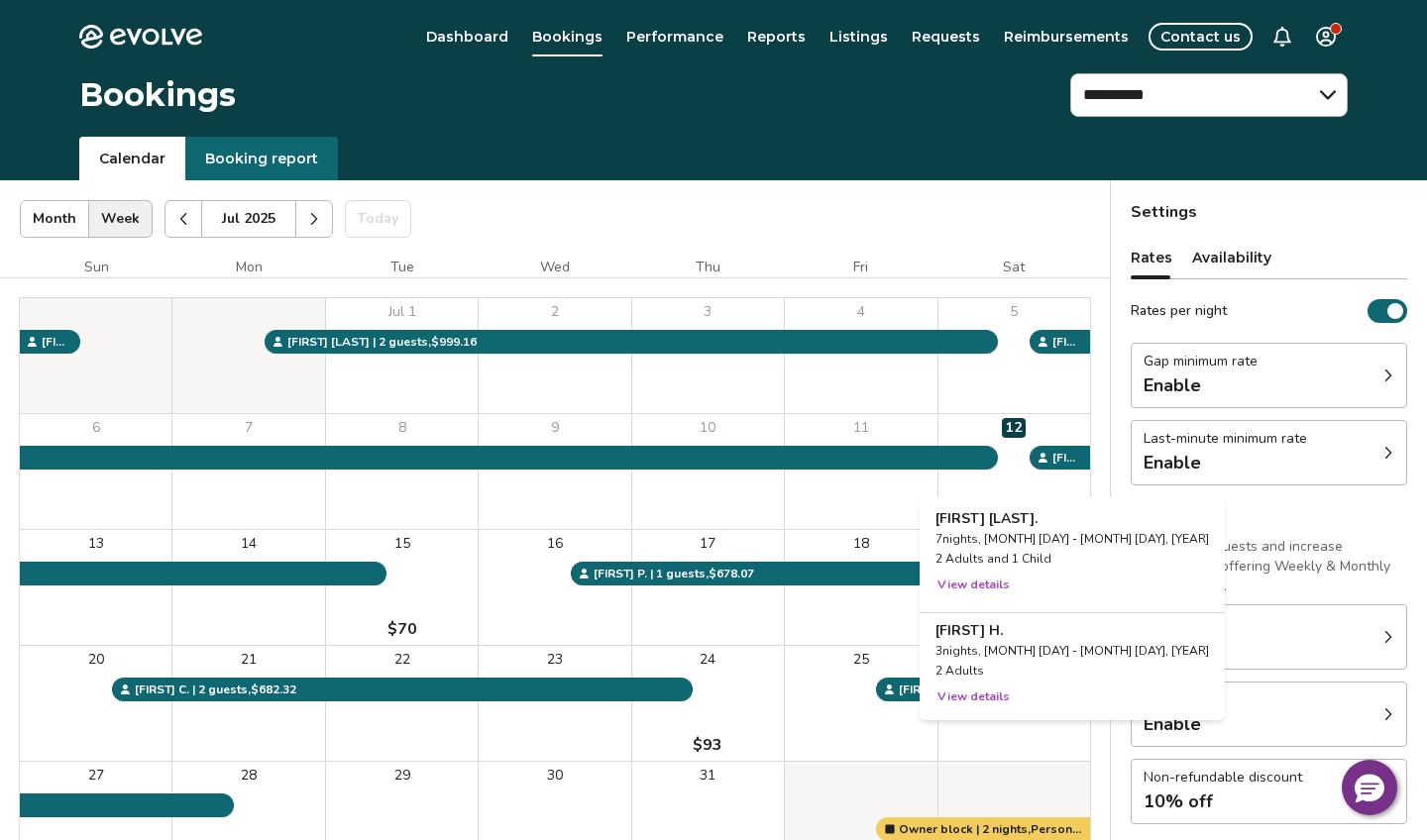 click on "12" at bounding box center [1014, 472] 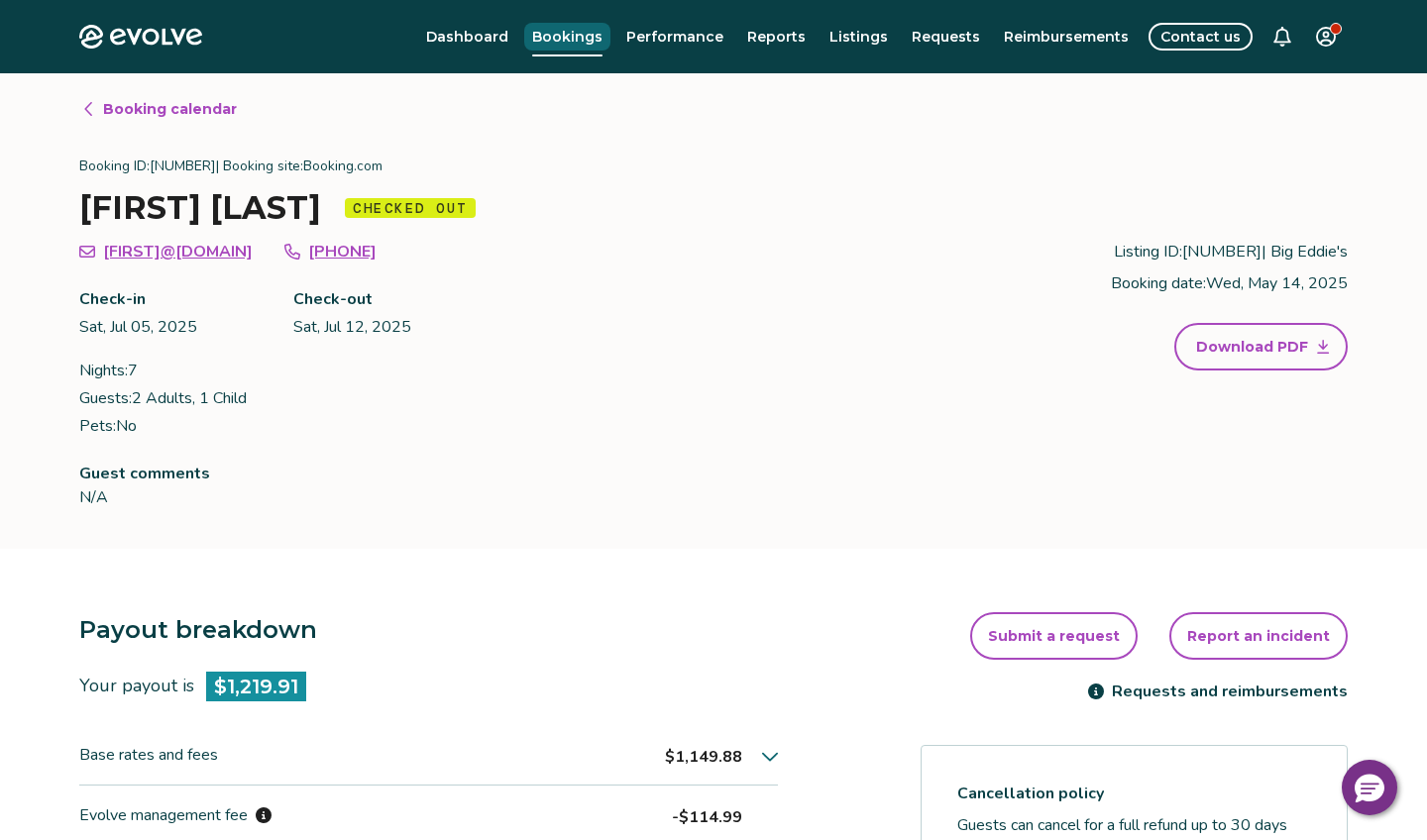 click on "Bookings" at bounding box center [567, 37] 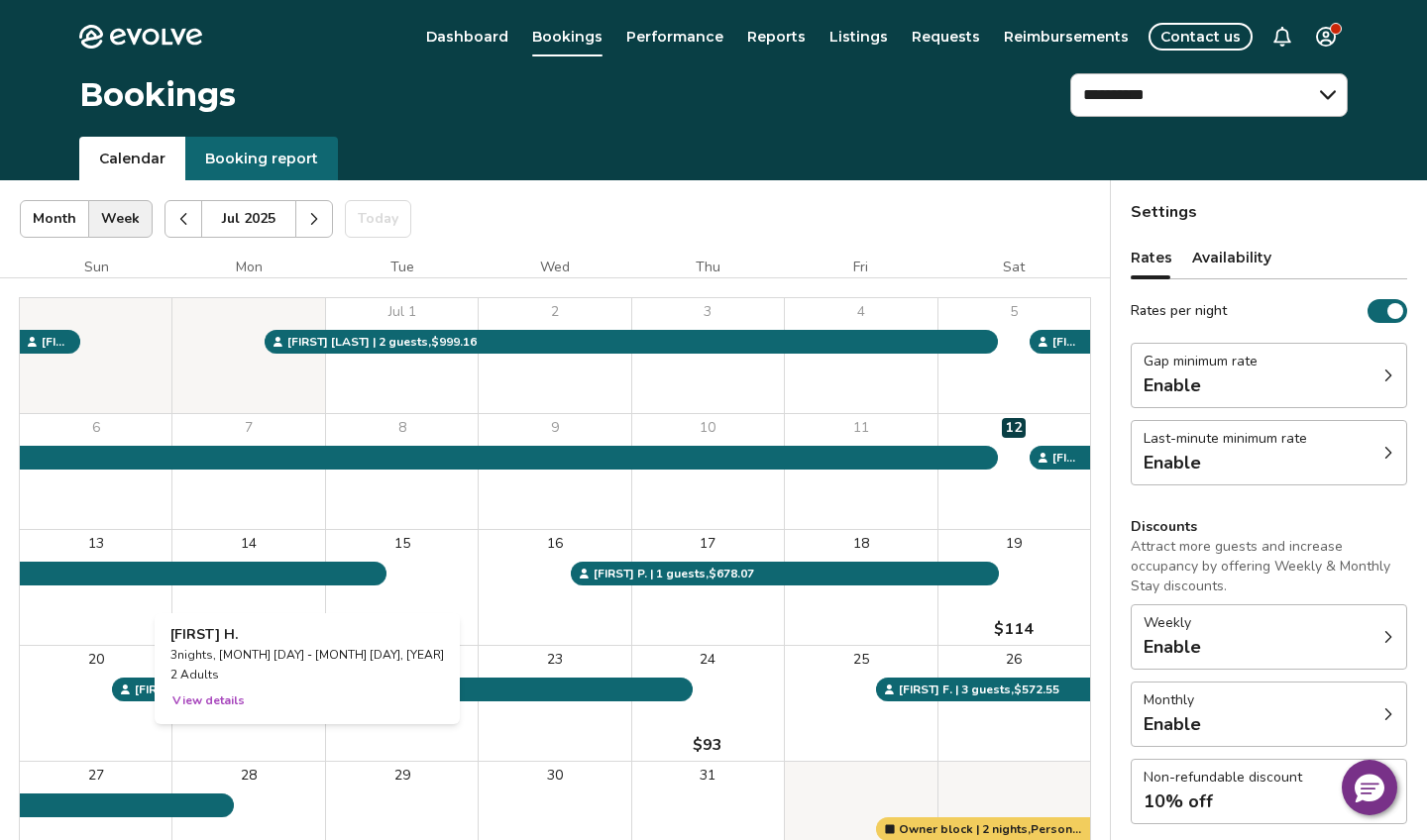 click on "14" at bounding box center [248, 587] 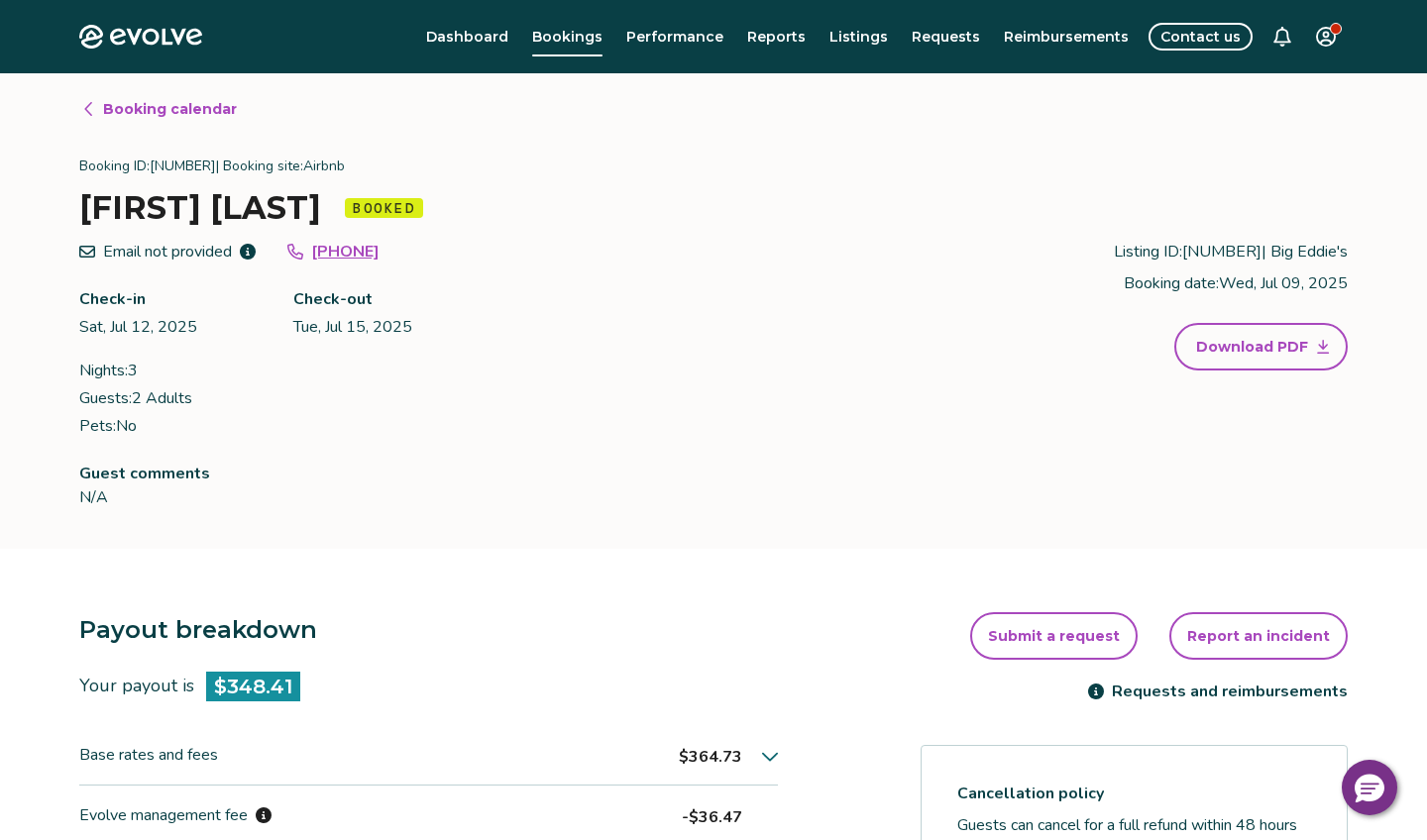click 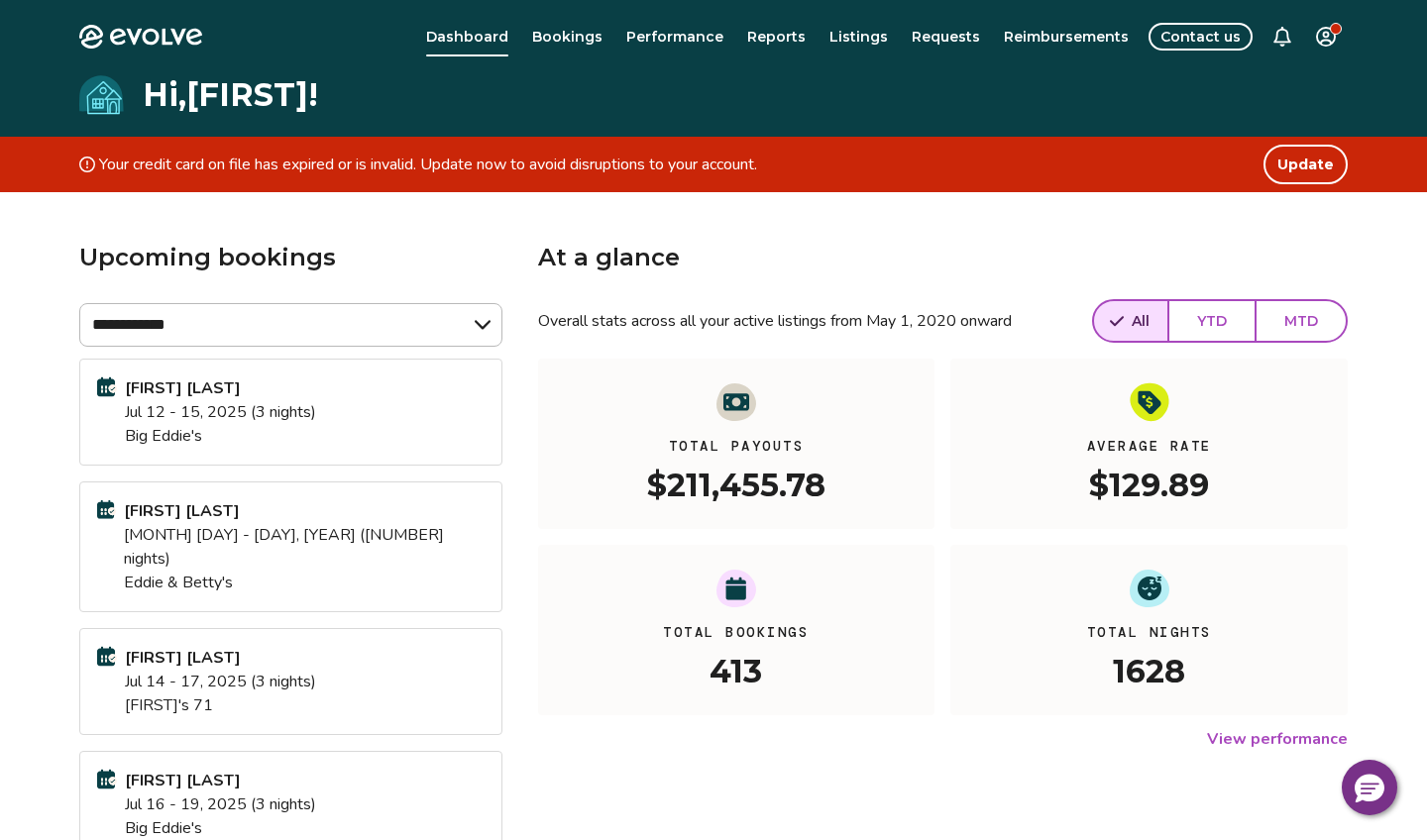 click on "YTD" at bounding box center [1212, 321] 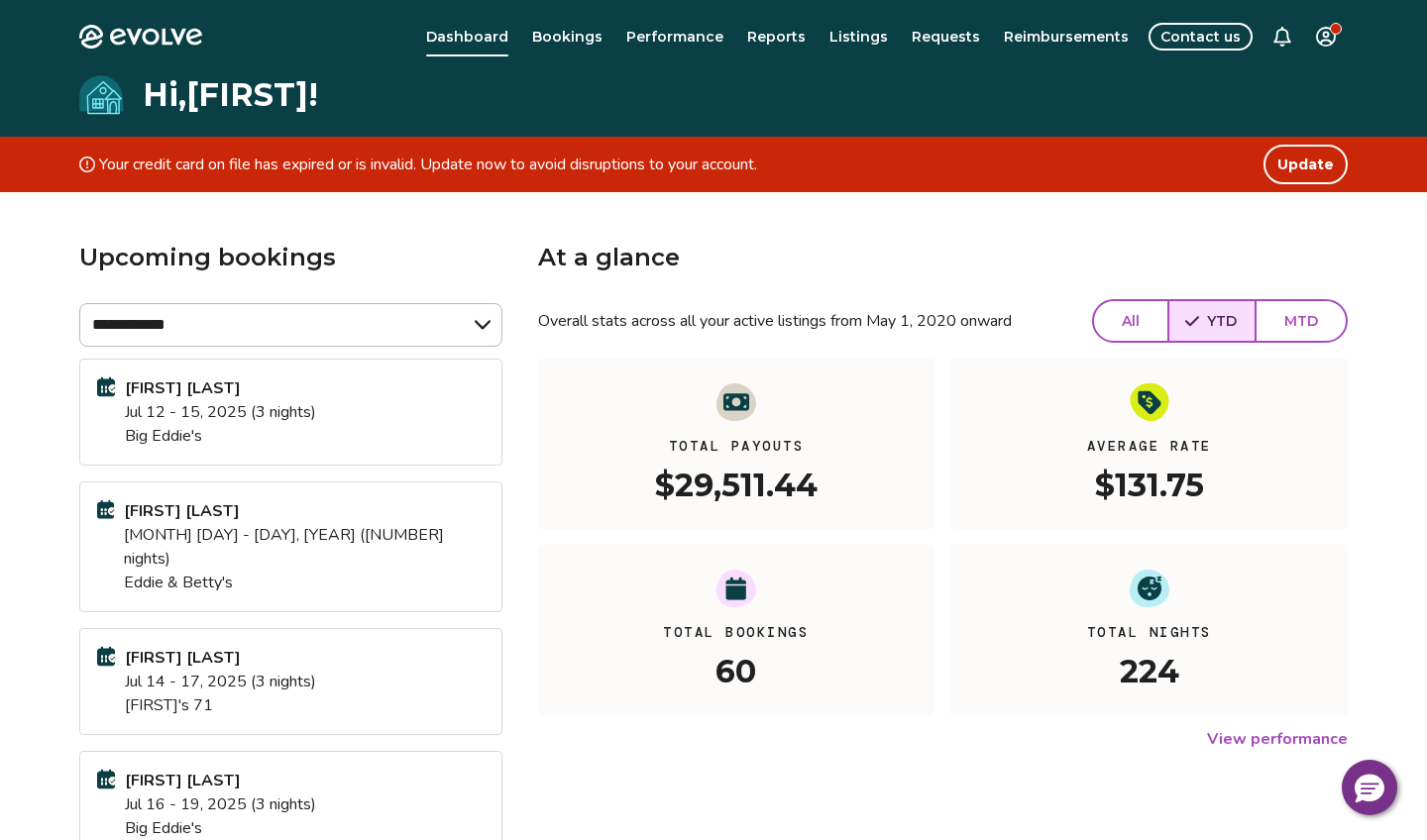 click on "**********" at bounding box center [714, 597] 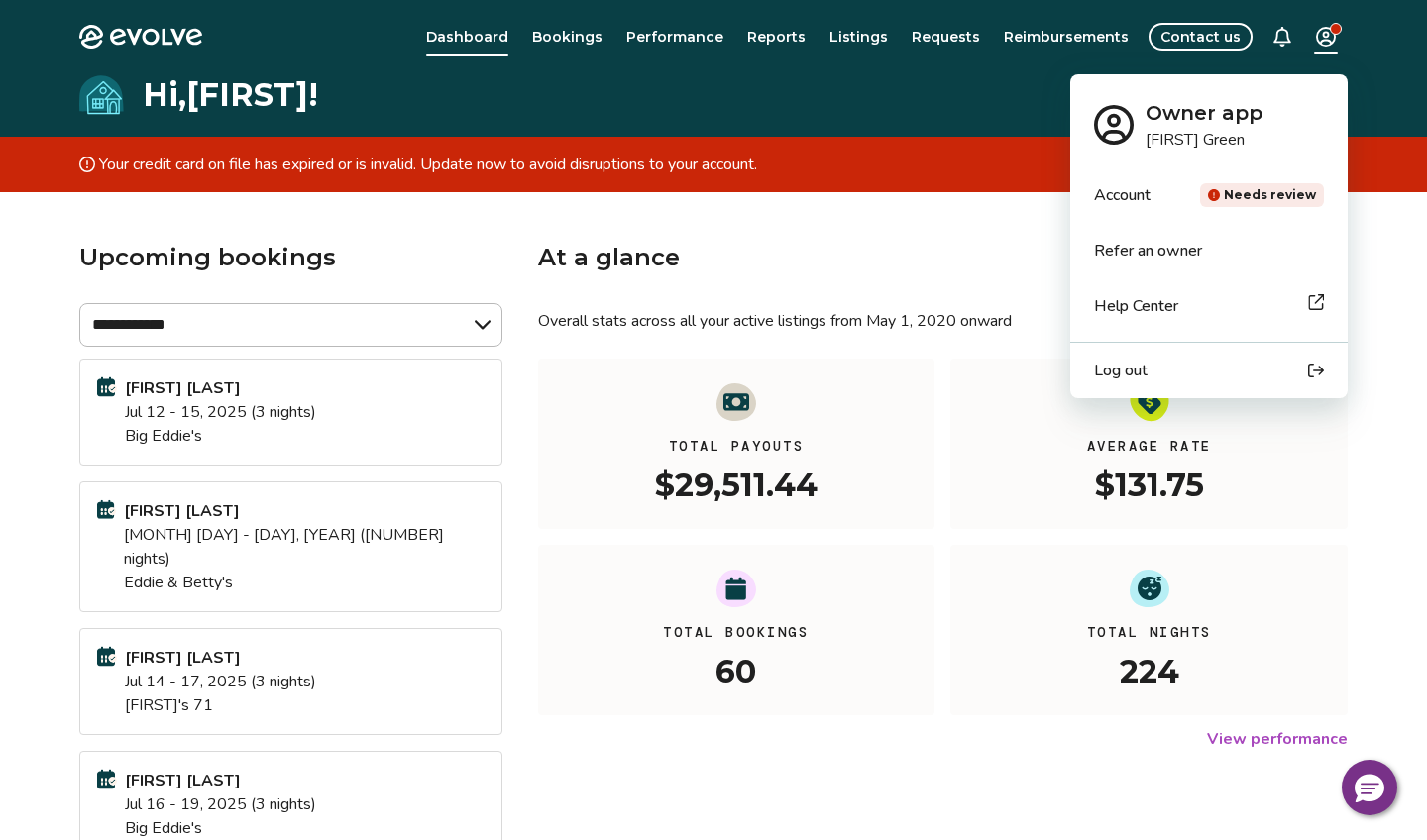 click on "Log out" at bounding box center (1121, 370) 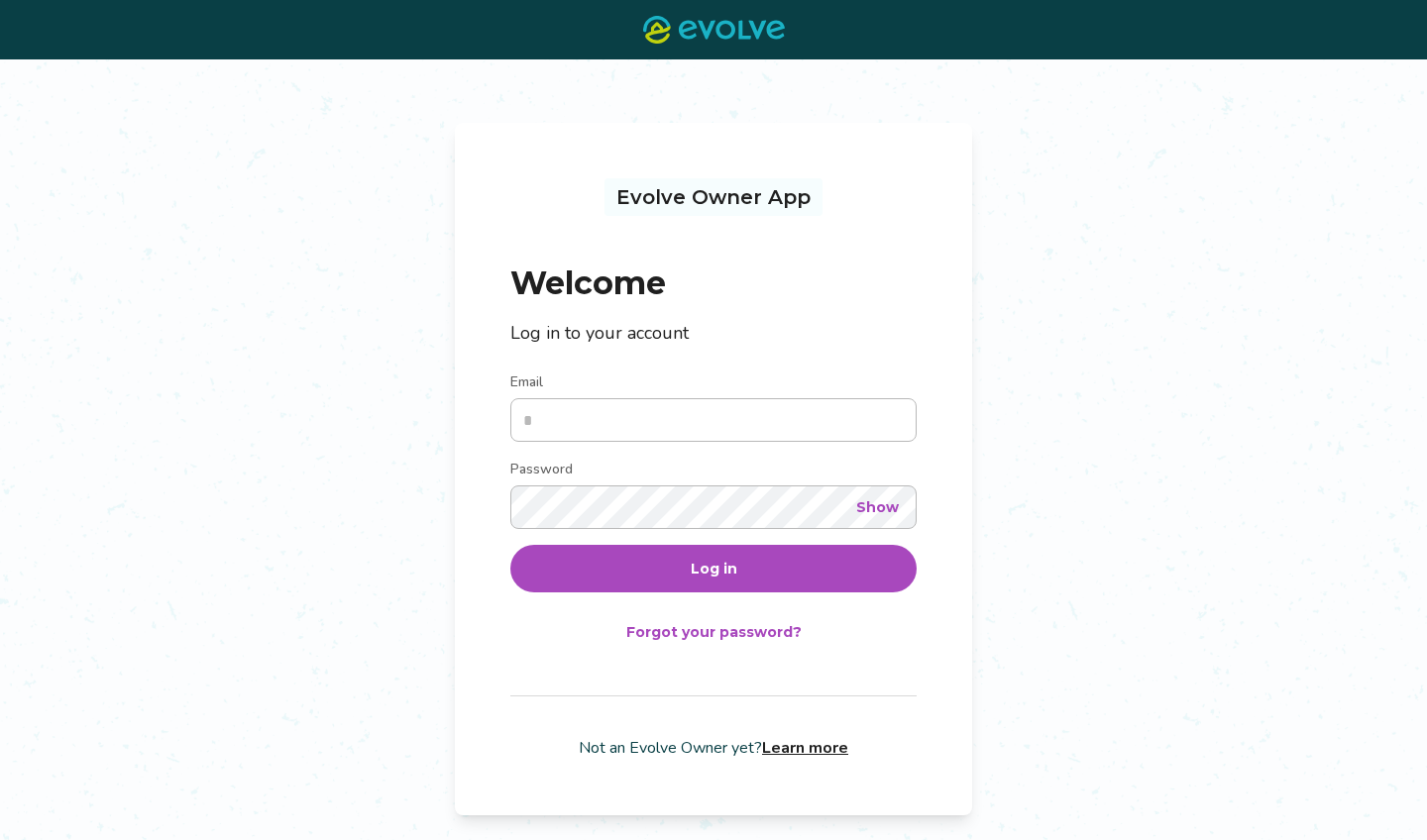 scroll, scrollTop: 0, scrollLeft: 0, axis: both 